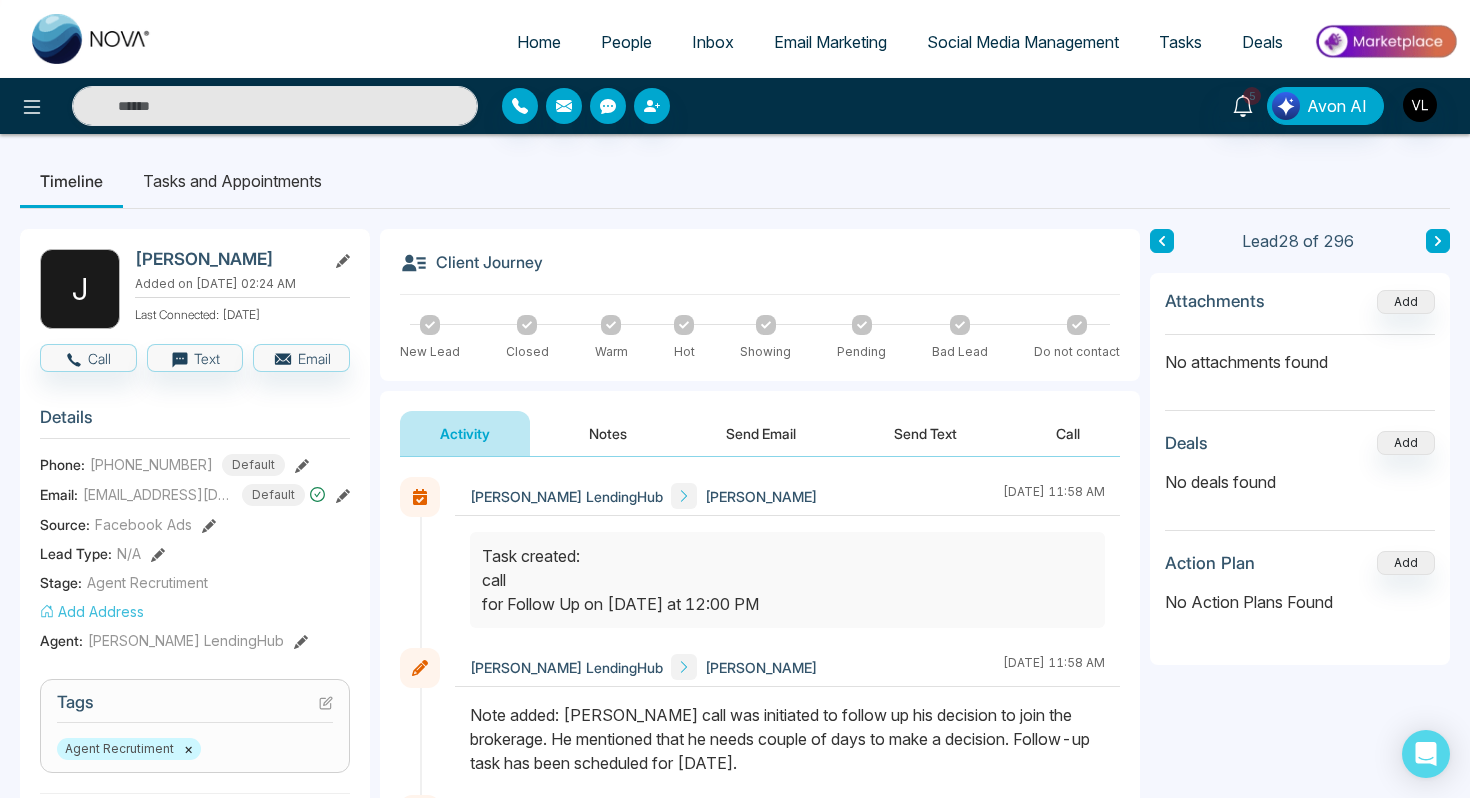 scroll, scrollTop: 0, scrollLeft: 0, axis: both 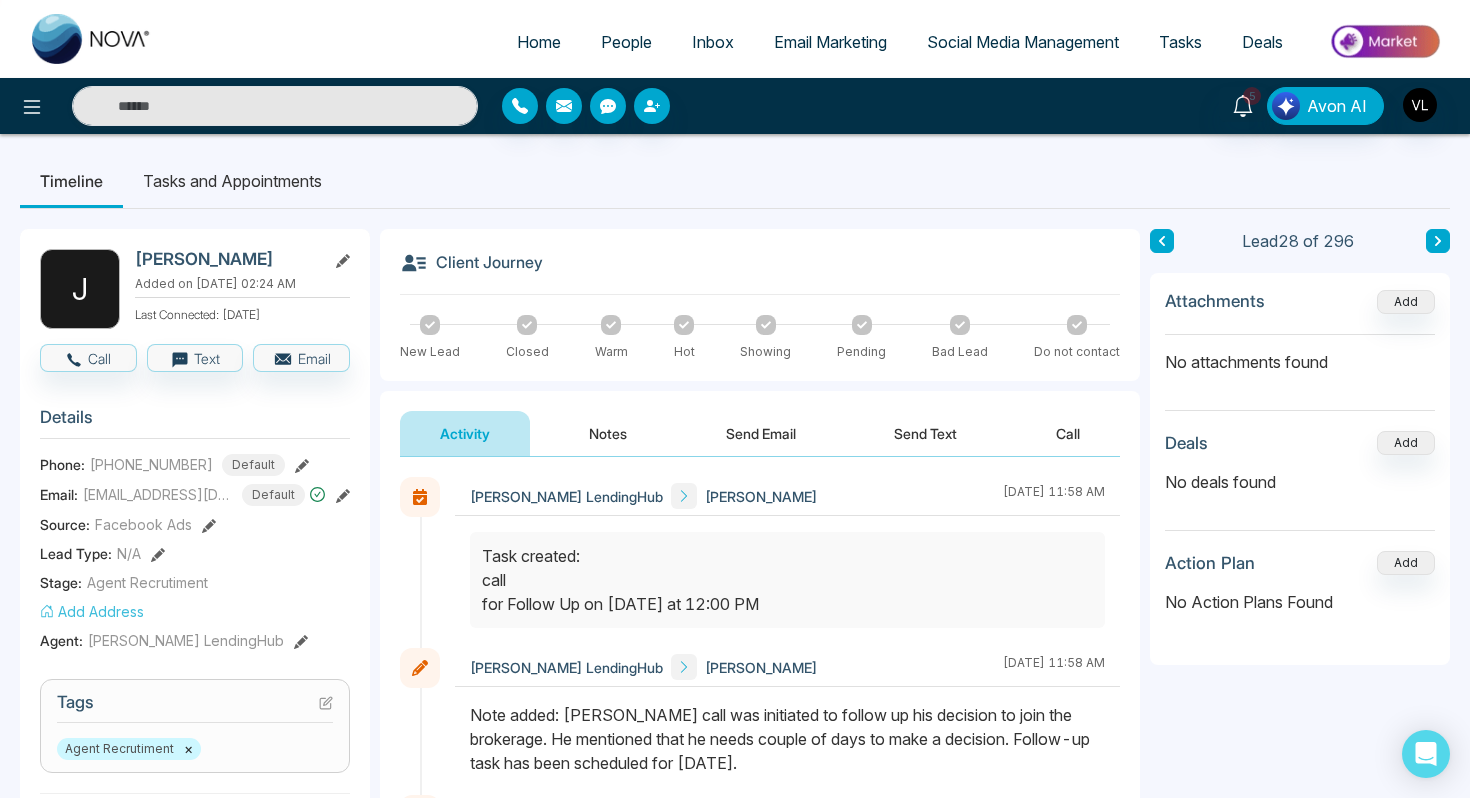 click on "People" at bounding box center (626, 42) 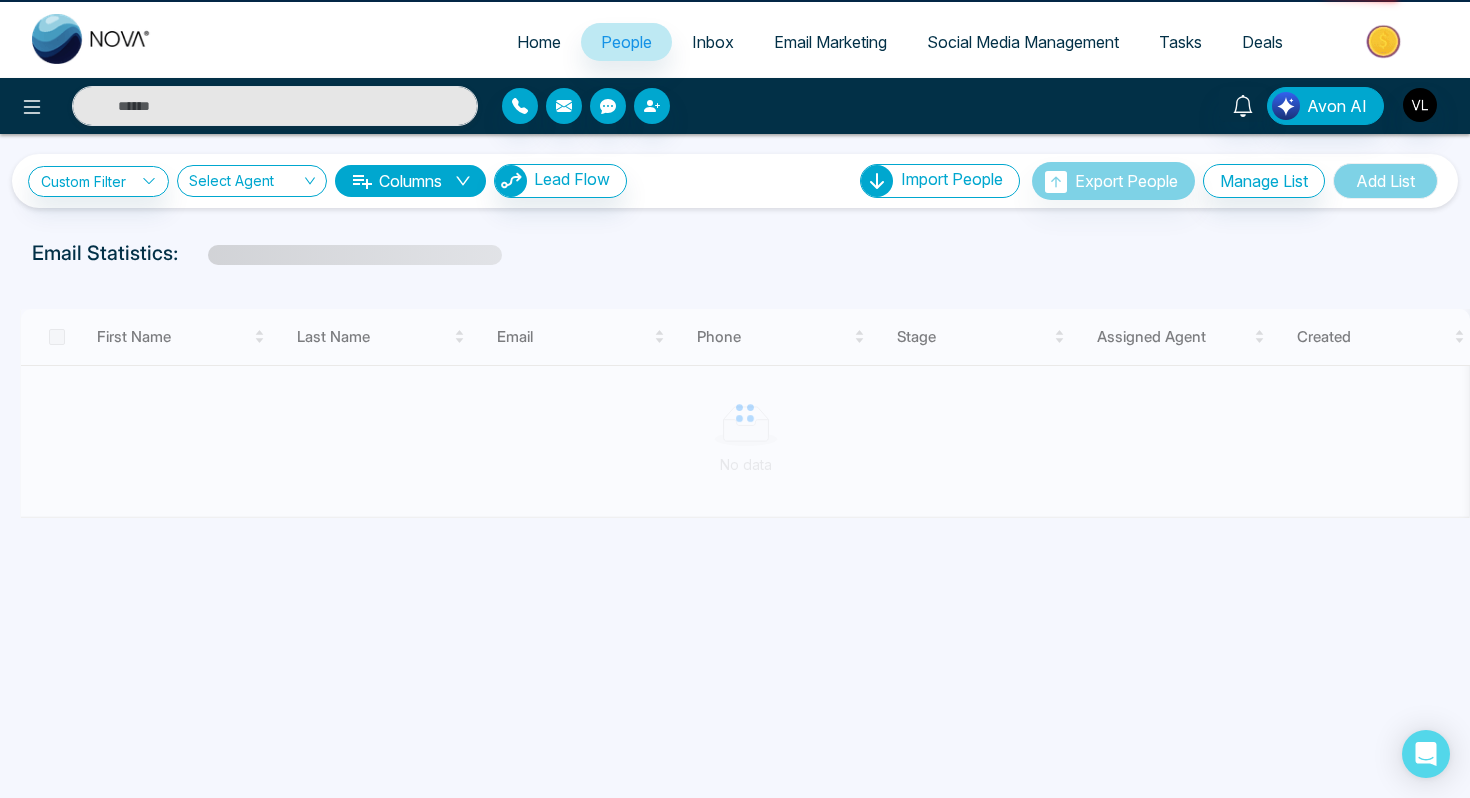 click on "People" at bounding box center [626, 42] 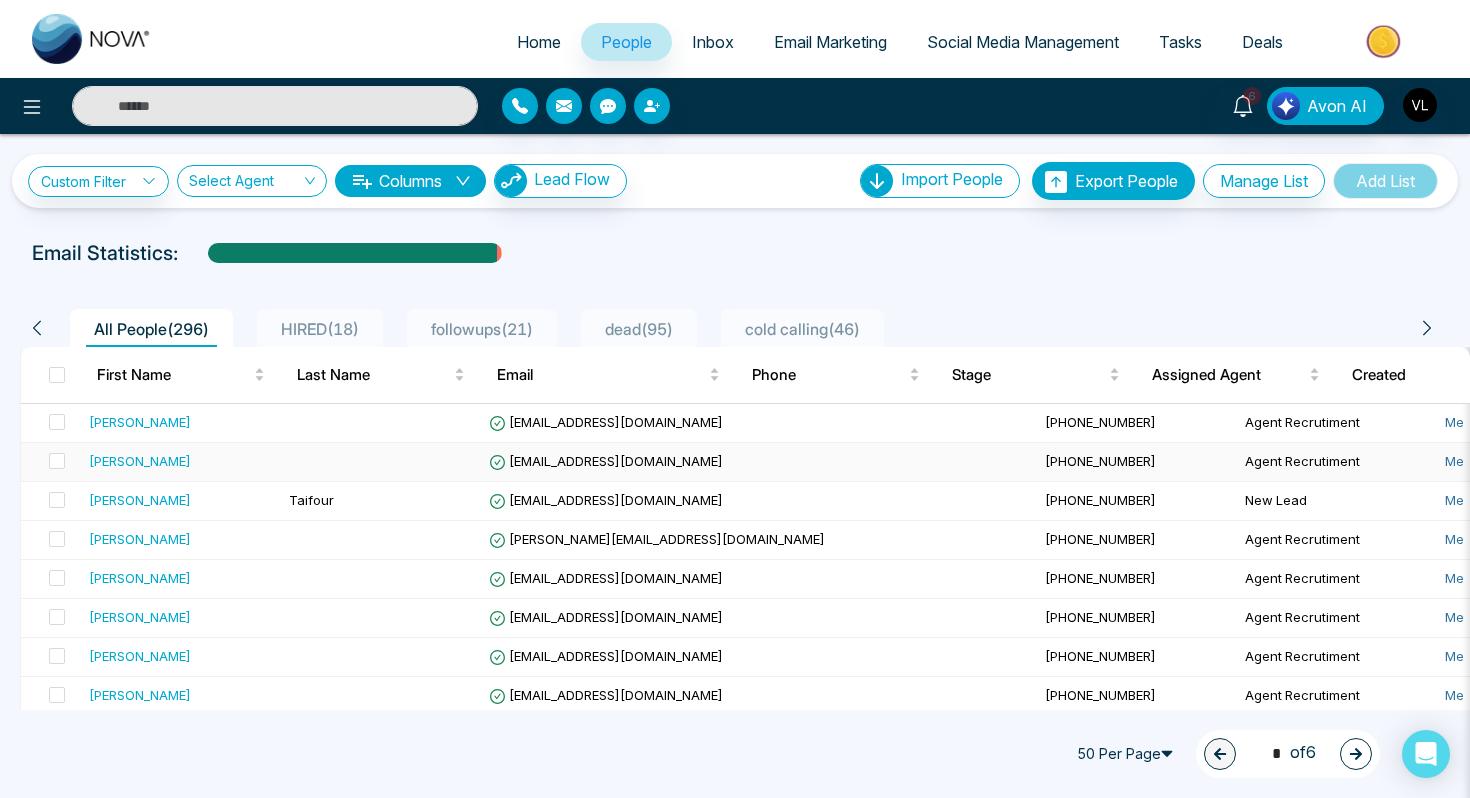 click on "[PERSON_NAME]" at bounding box center [181, 461] 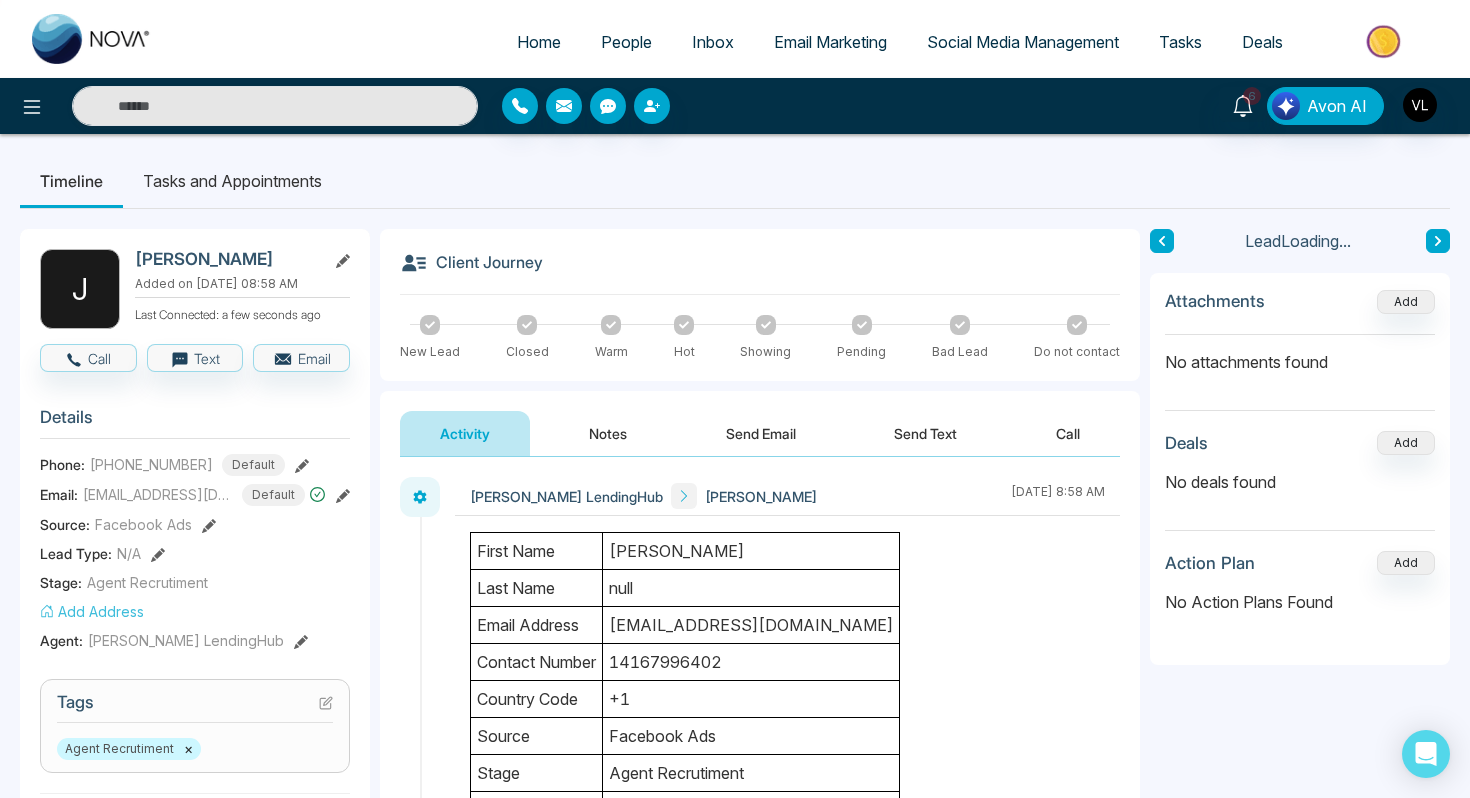 click on "[PERSON_NAME]" at bounding box center (751, 551) 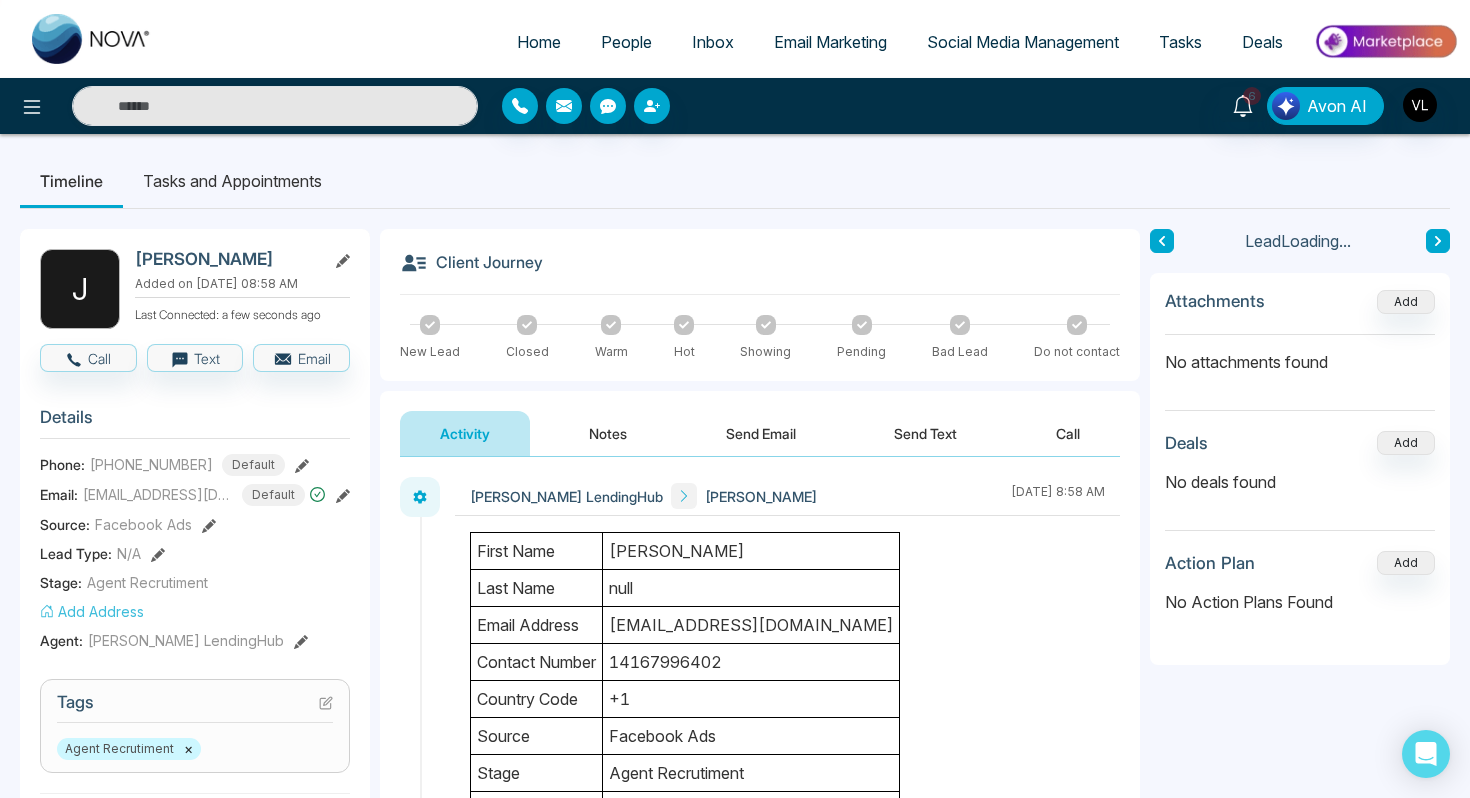 click on "[PERSON_NAME]" at bounding box center [751, 551] 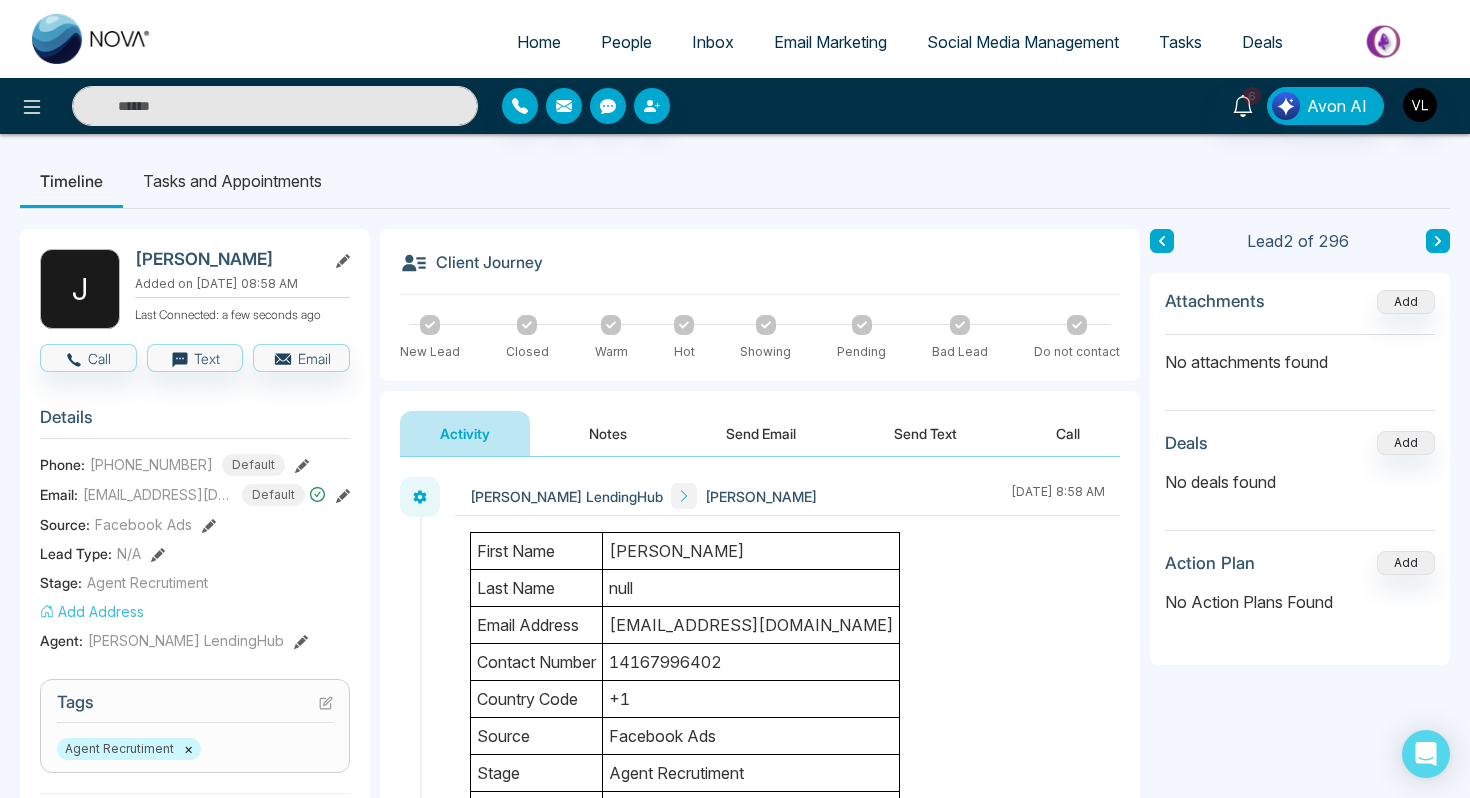 click on "People" at bounding box center [626, 42] 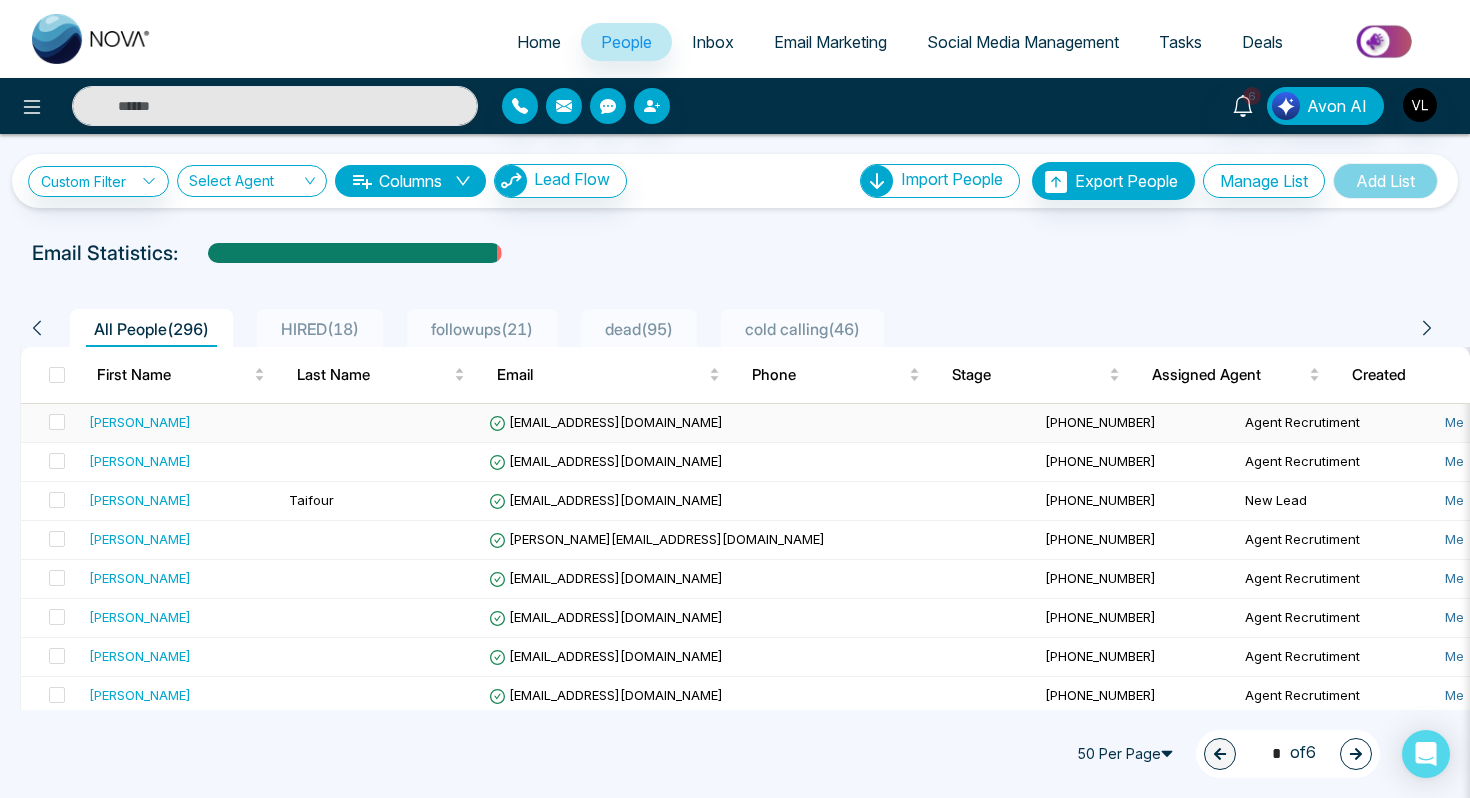 click on "[PERSON_NAME]" at bounding box center (181, 422) 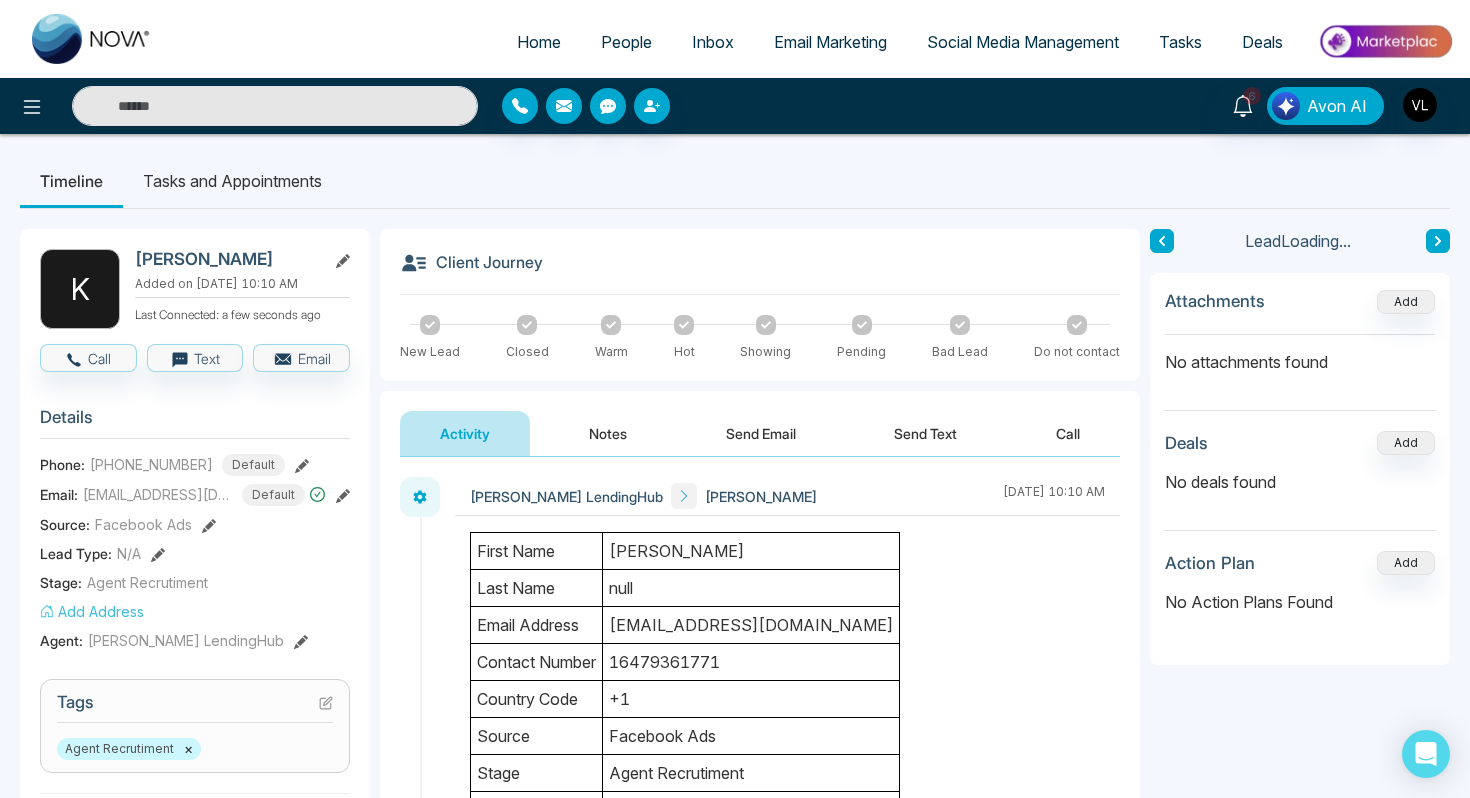 click on "[PERSON_NAME]" at bounding box center [751, 551] 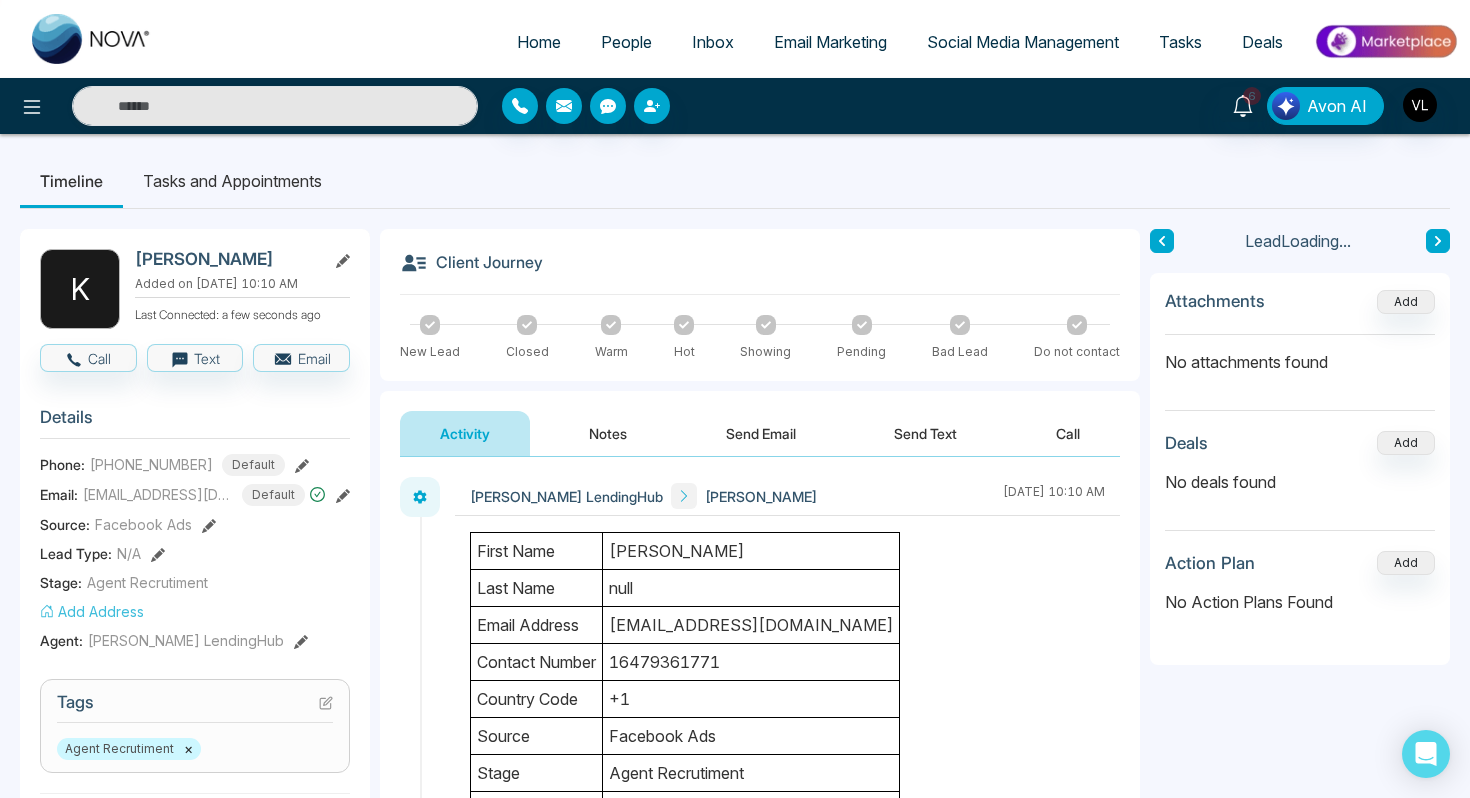 click on "[PERSON_NAME]" at bounding box center (751, 551) 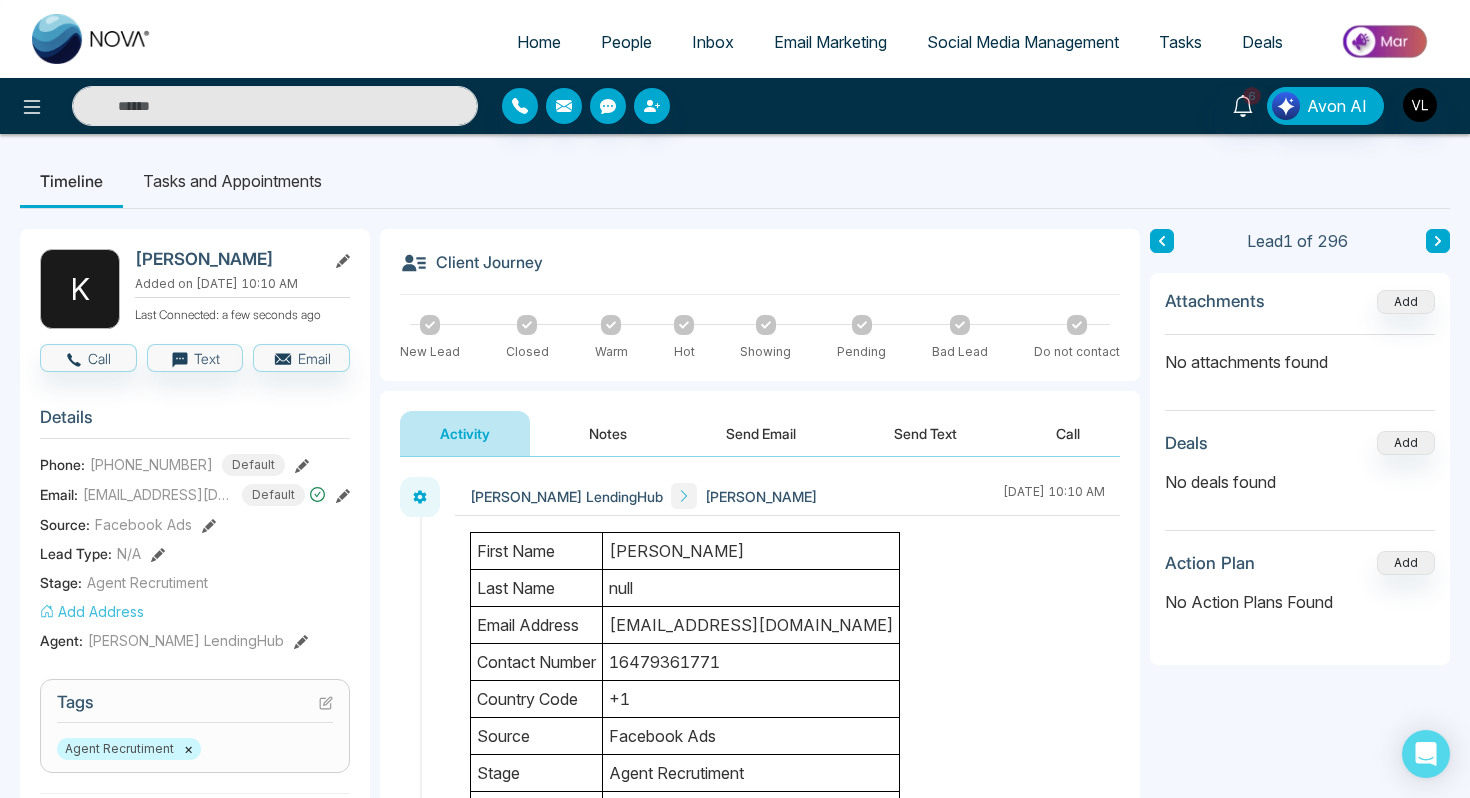 click on "People" at bounding box center (626, 42) 